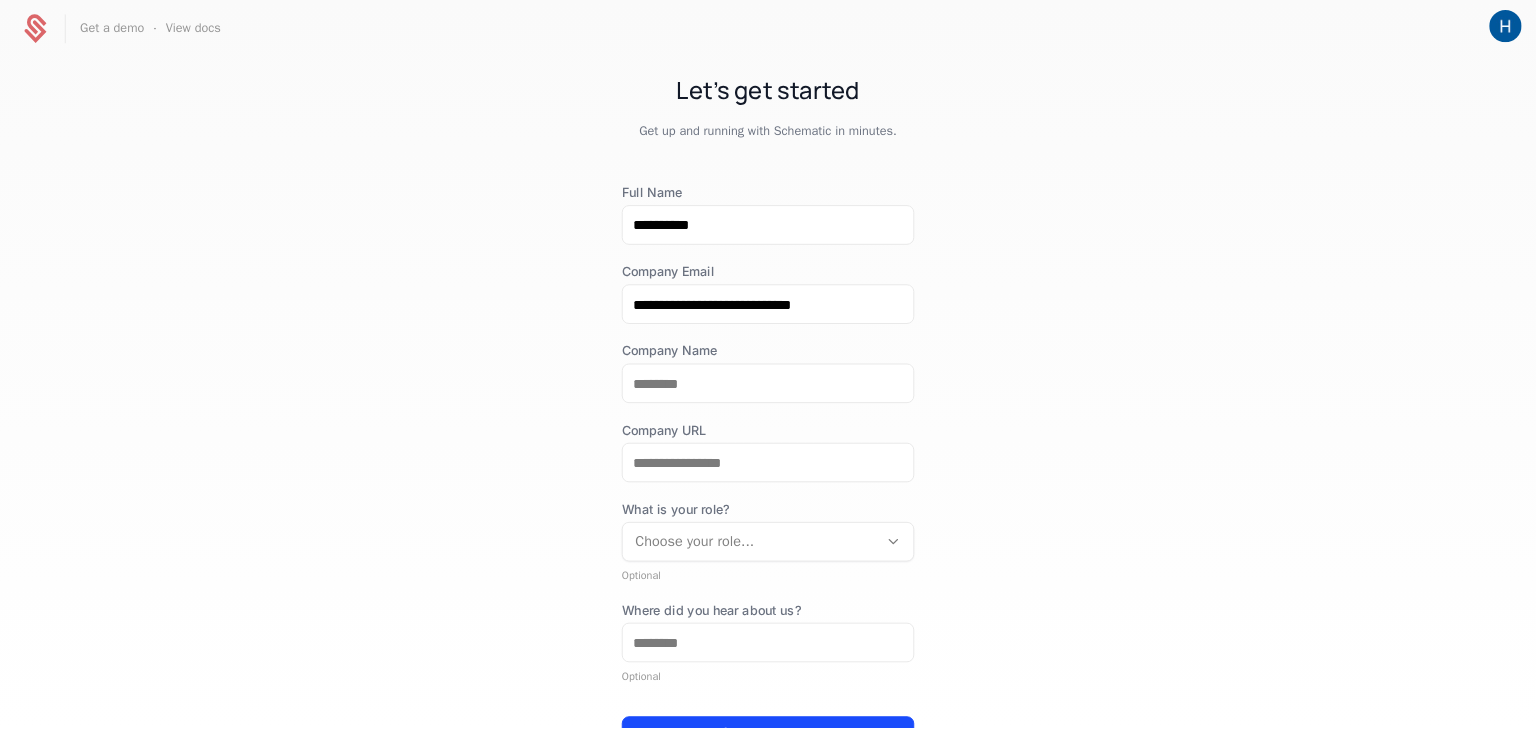 scroll, scrollTop: 0, scrollLeft: 0, axis: both 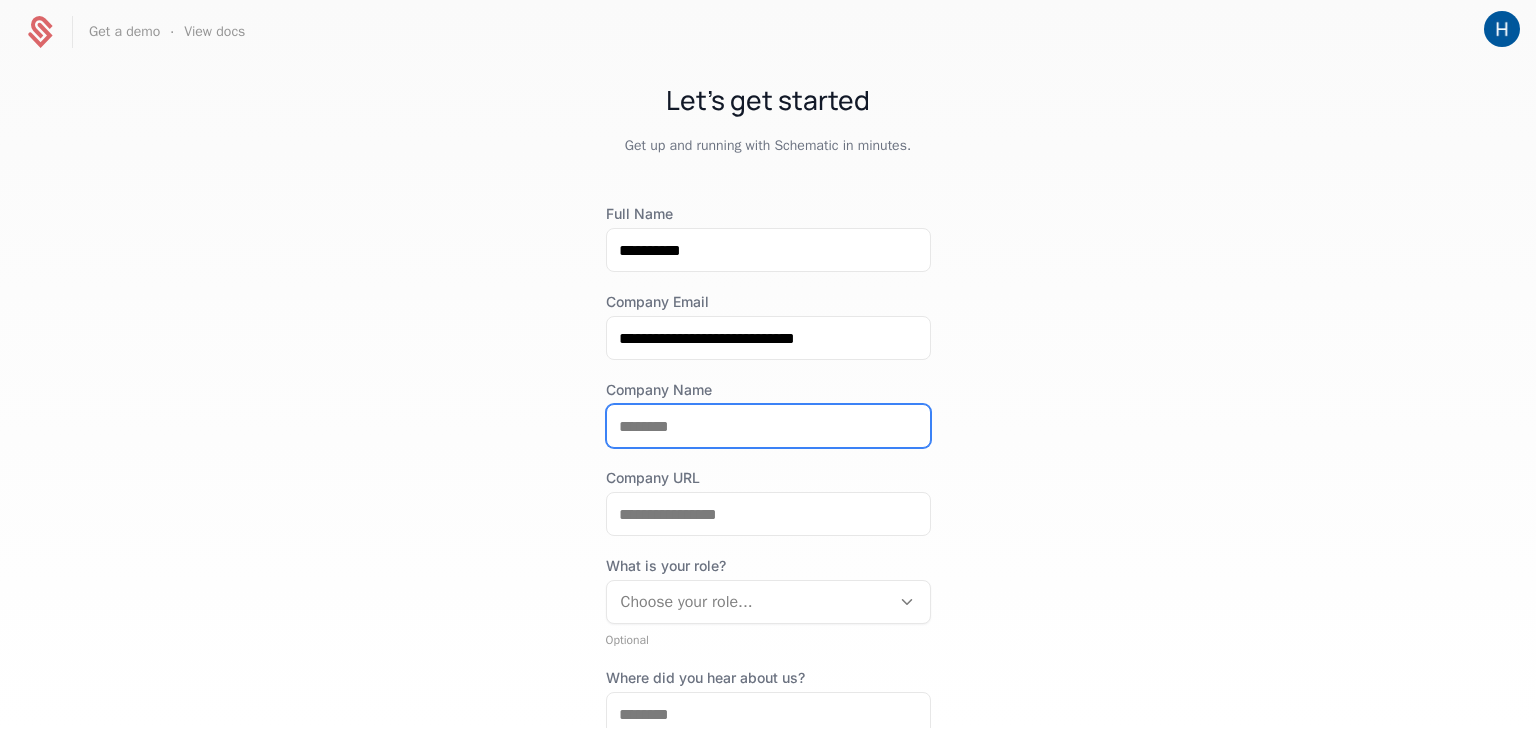 click on "Company Name" at bounding box center [768, 426] 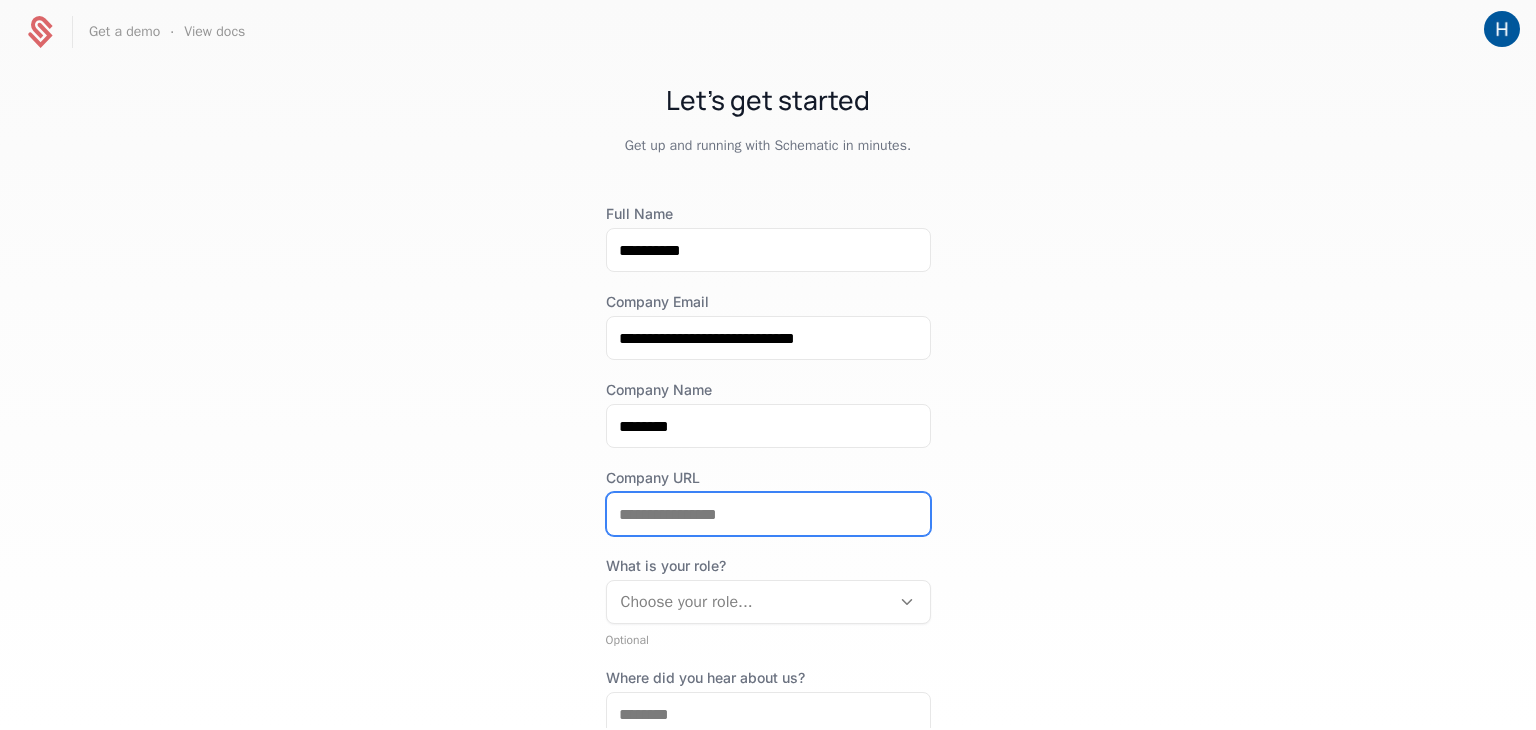 click on "Company URL" at bounding box center (768, 514) 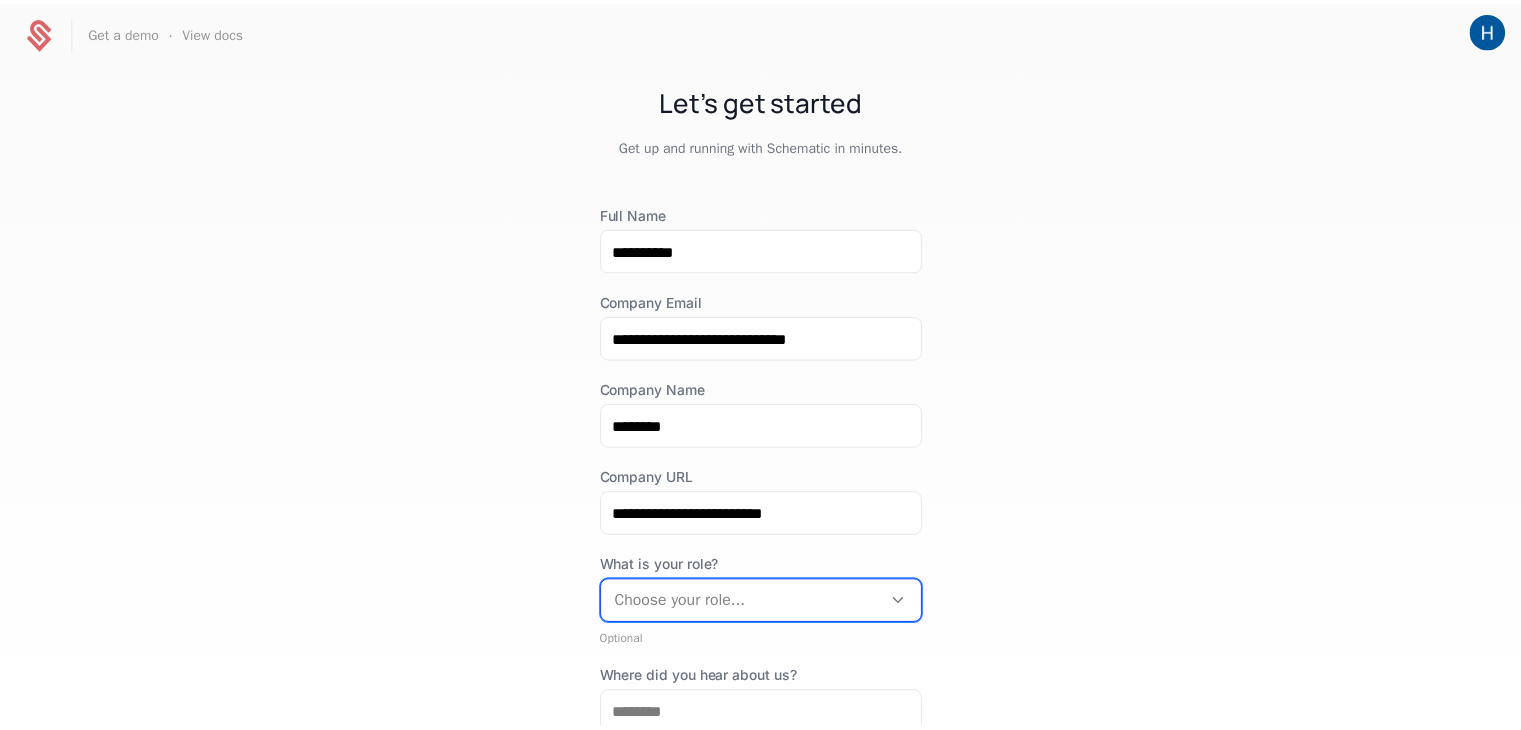 scroll, scrollTop: 120, scrollLeft: 0, axis: vertical 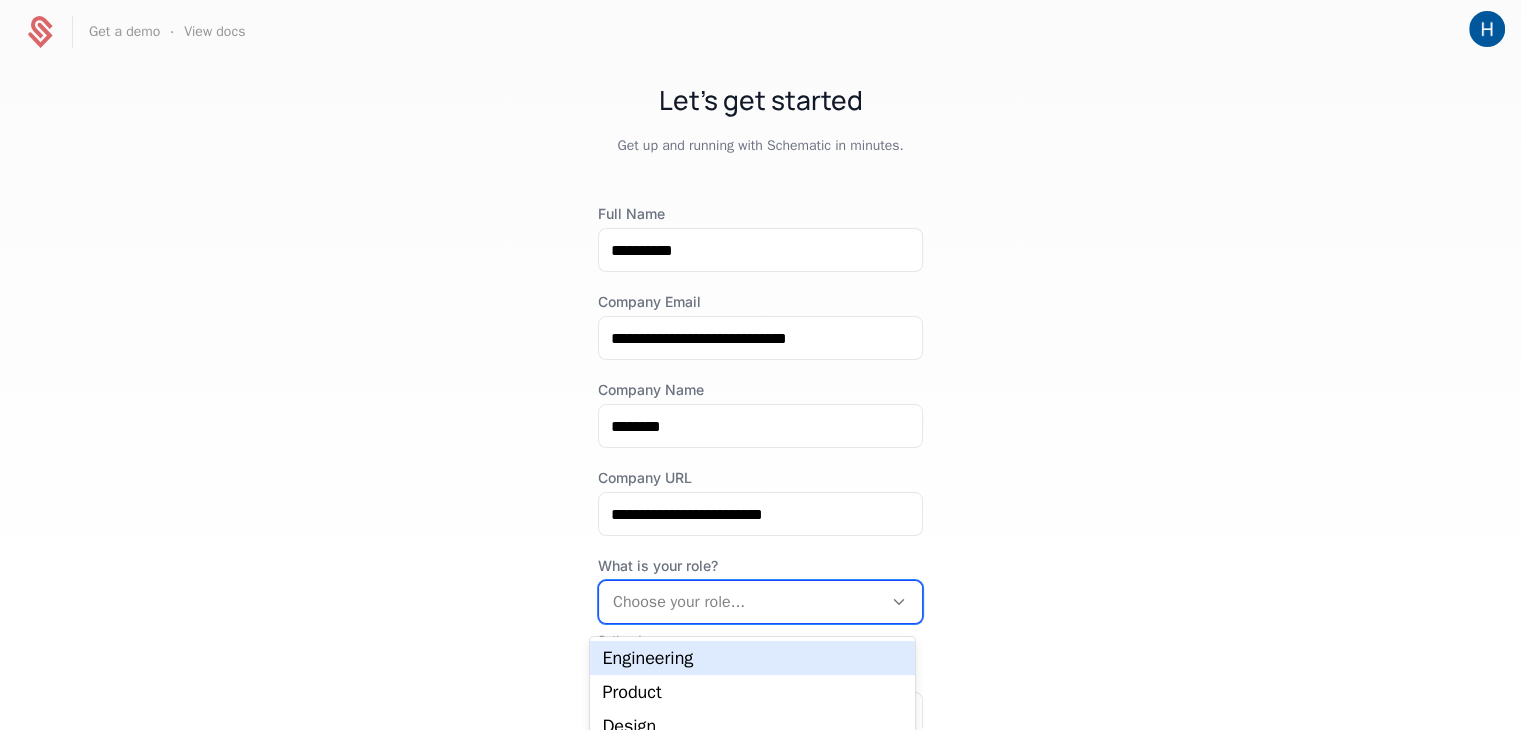 click at bounding box center (740, 602) 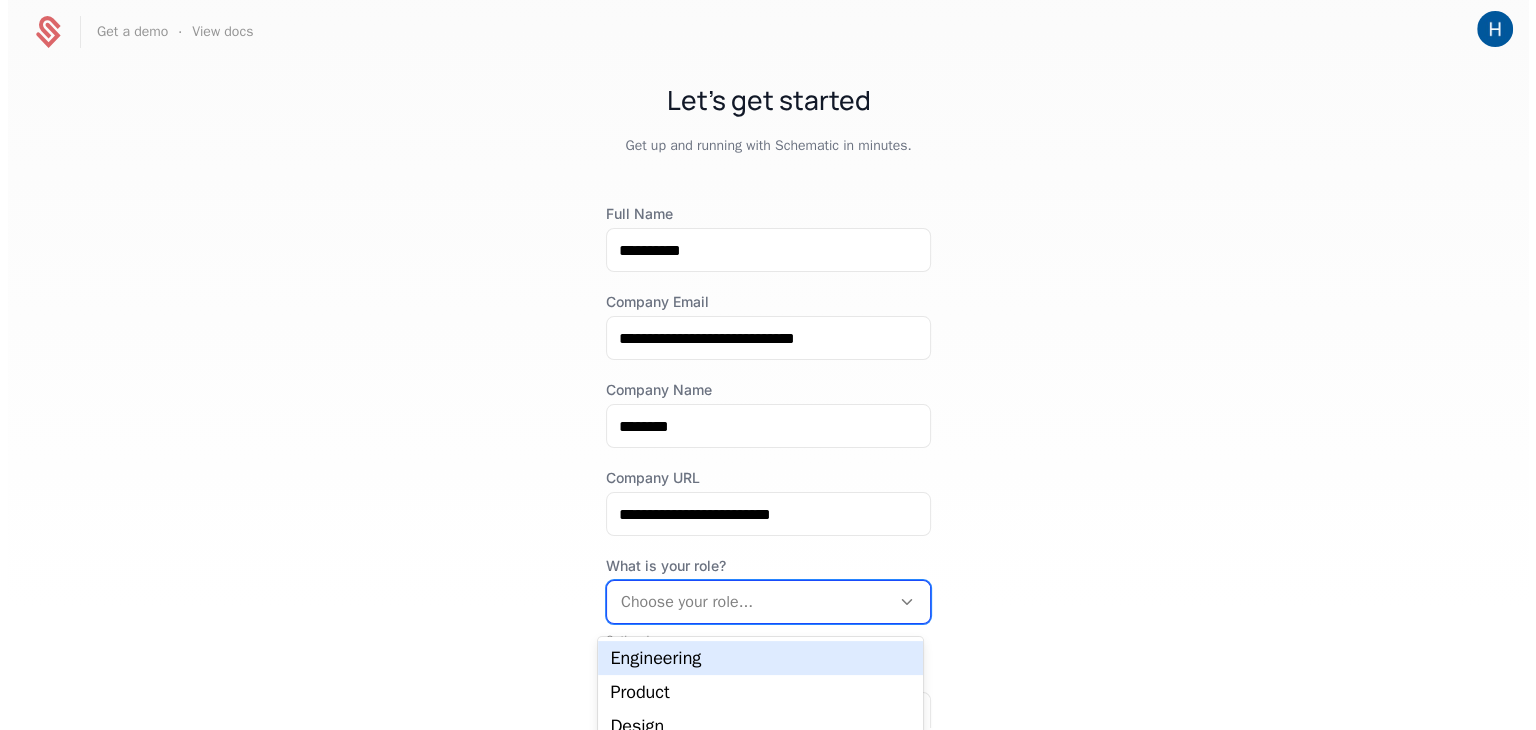 scroll, scrollTop: 0, scrollLeft: 0, axis: both 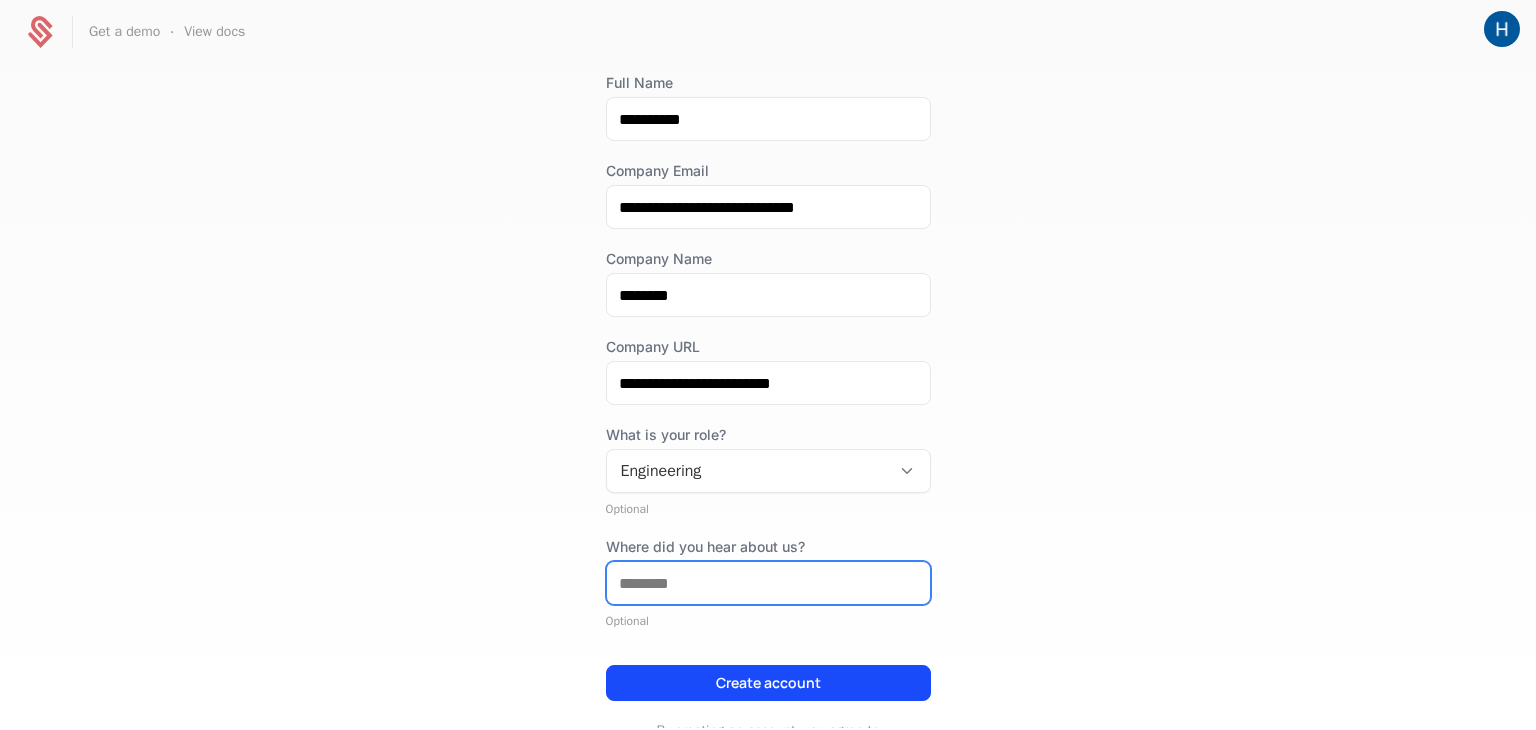 click on "Where did you hear about us?" at bounding box center (768, 583) 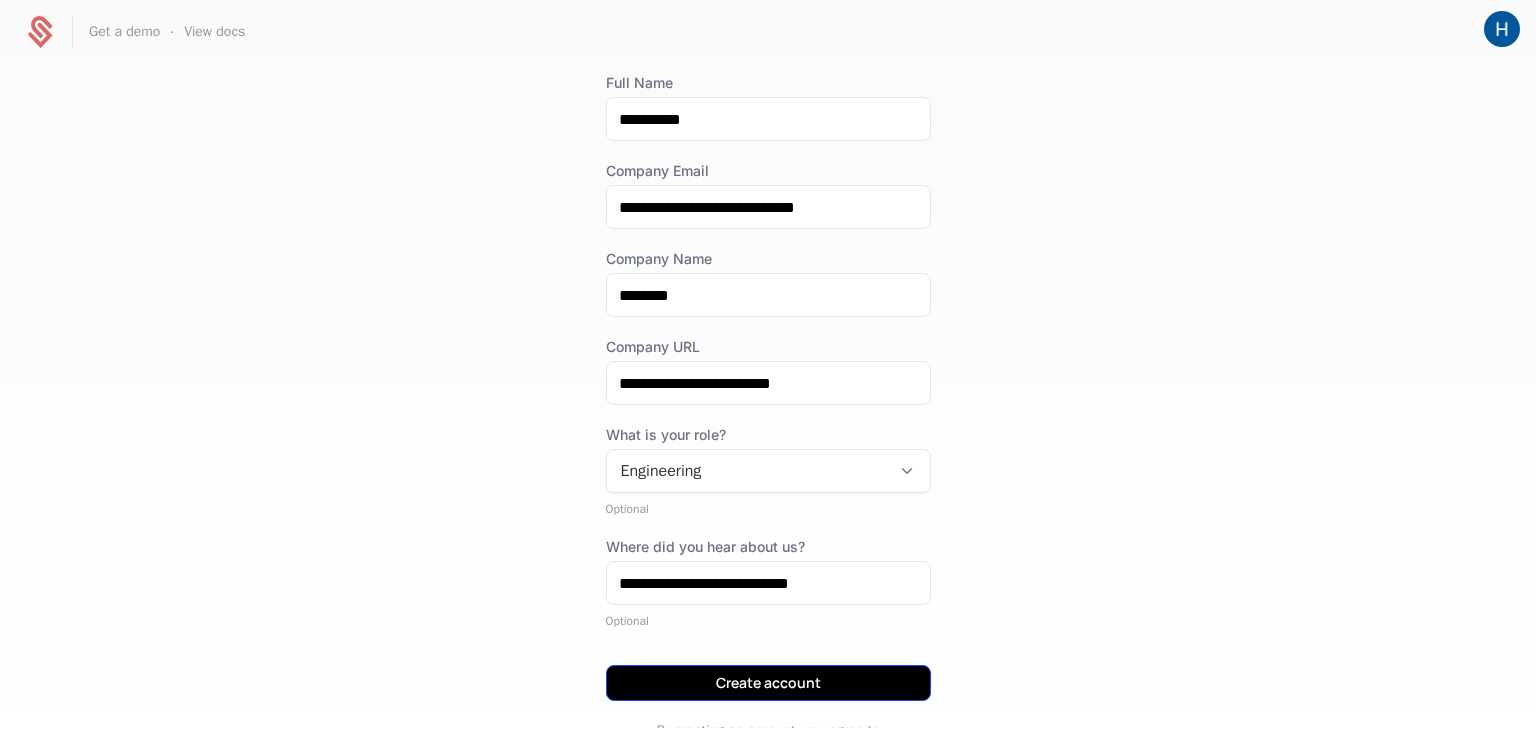 click on "Create account" at bounding box center [768, 683] 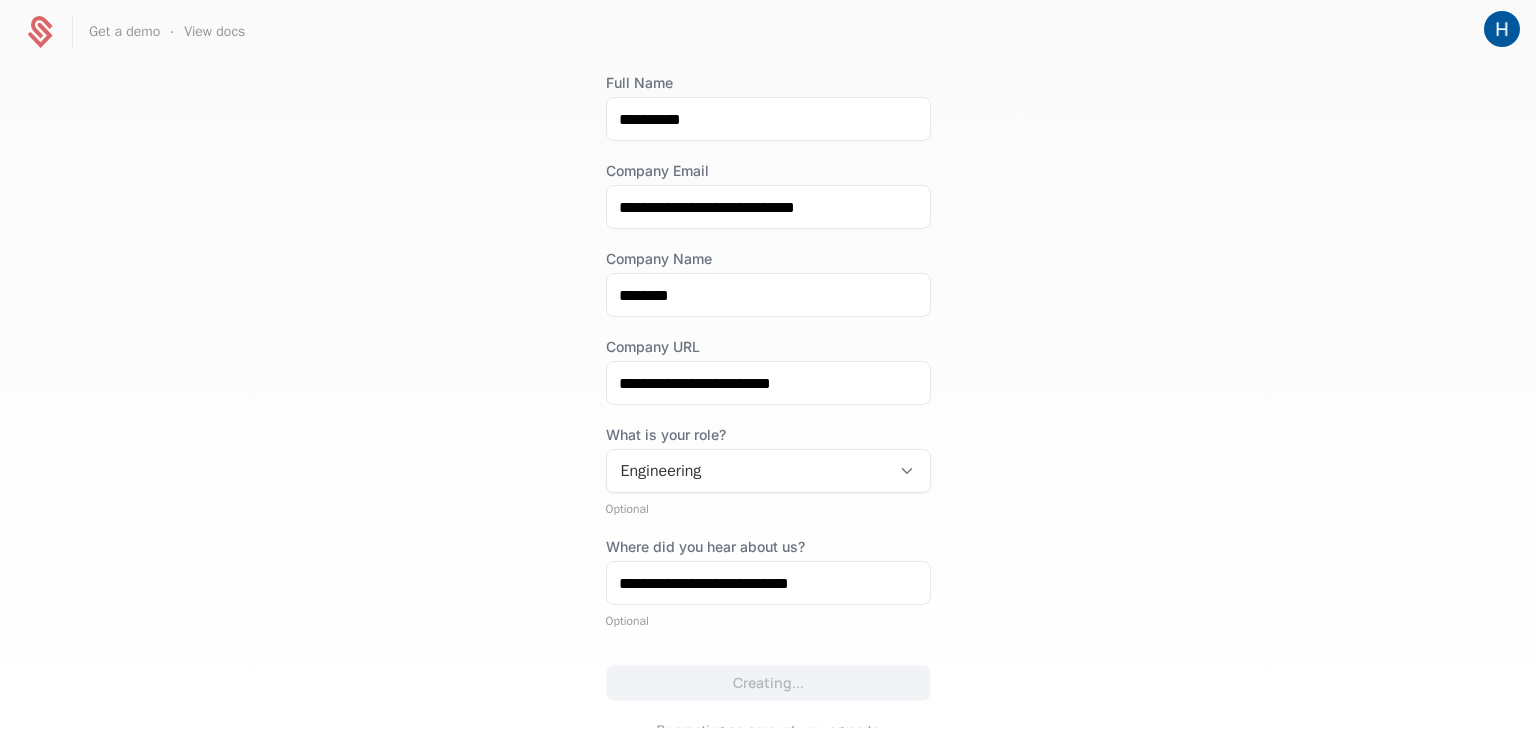 scroll, scrollTop: 0, scrollLeft: 0, axis: both 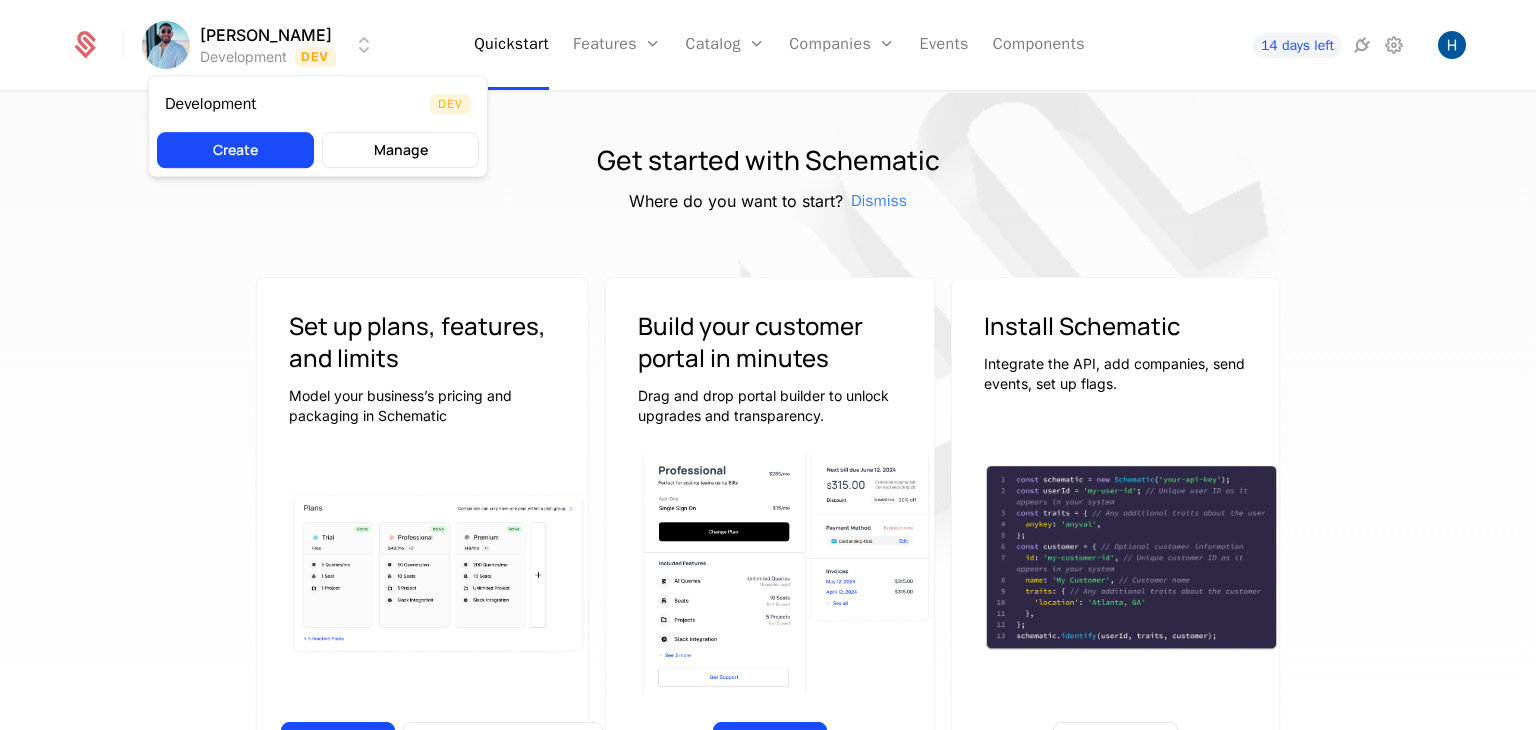 click on "Harshith Development Dev Quickstart Features Features Flags Catalog Plans Add Ons Configuration Companies Companies Users Events Components 14 days left Get started with Schematic Where do you want to start? Dismiss Set up plans, features, and limits Model your business’s pricing and packaging in Schematic Continue Generate Sample Data Build your customer portal in minutes Drag and drop portal builder to unlock upgrades and transparency. Continue Install Schematic Integrate the API, add companies, send events, set up flags. Go to Docs Price like the best Launch pricing and packaging optimized for your product Watch on Youtube 3:45 Price Like Posthog Watch on Youtube 2:39 Price like Cursor Watch on Youtube 1:27 Set up usage based pricing Watch on Youtube 1:07 Set up a billing portal Watch on Youtube 1:11 Set up free trial Watch on Youtube 2:17 Enforce usage limits Watch on Youtube 1:09 Set up a customer portal
Best Viewed on Desktop You're currently viewing this on a  mobile device .   Dev" at bounding box center [768, 365] 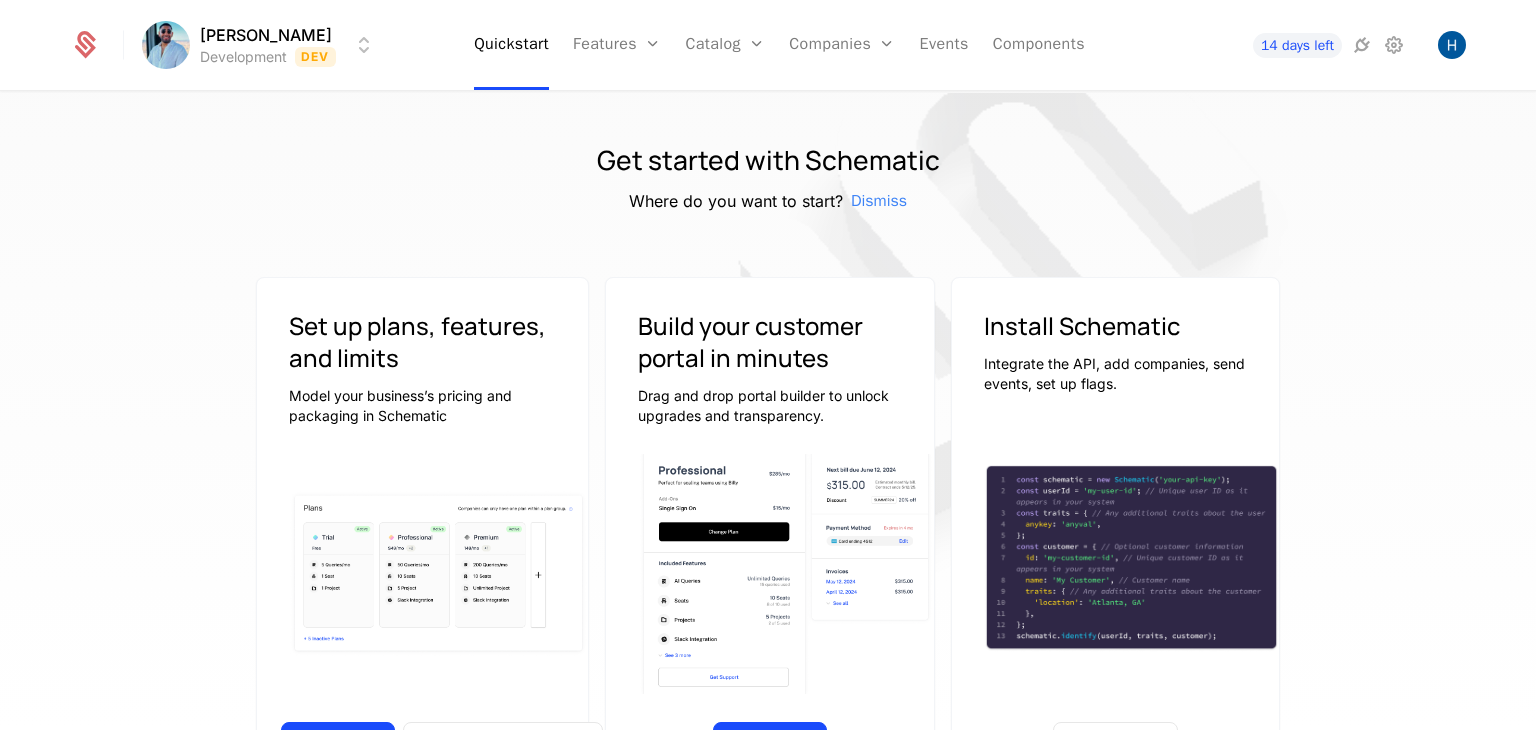 click on "Harshith Development Dev Quickstart Features Features Flags Catalog Plans Add Ons Configuration Companies Companies Users Events Components 14 days left Get started with Schematic Where do you want to start? Dismiss Set up plans, features, and limits Model your business’s pricing and packaging in Schematic Continue Generate Sample Data Build your customer portal in minutes Drag and drop portal builder to unlock upgrades and transparency. Continue Install Schematic Integrate the API, add companies, send events, set up flags. Go to Docs Price like the best Launch pricing and packaging optimized for your product Watch on Youtube 3:45 Price Like Posthog Watch on Youtube 2:39 Price like Cursor Watch on Youtube 1:27 Set up usage based pricing Watch on Youtube 1:07 Set up a billing portal Watch on Youtube 1:11 Set up free trial Watch on Youtube 2:17 Enforce usage limits Watch on Youtube 1:09 Set up a customer portal
Best Viewed on Desktop You're currently viewing this on a  mobile device ." at bounding box center [768, 365] 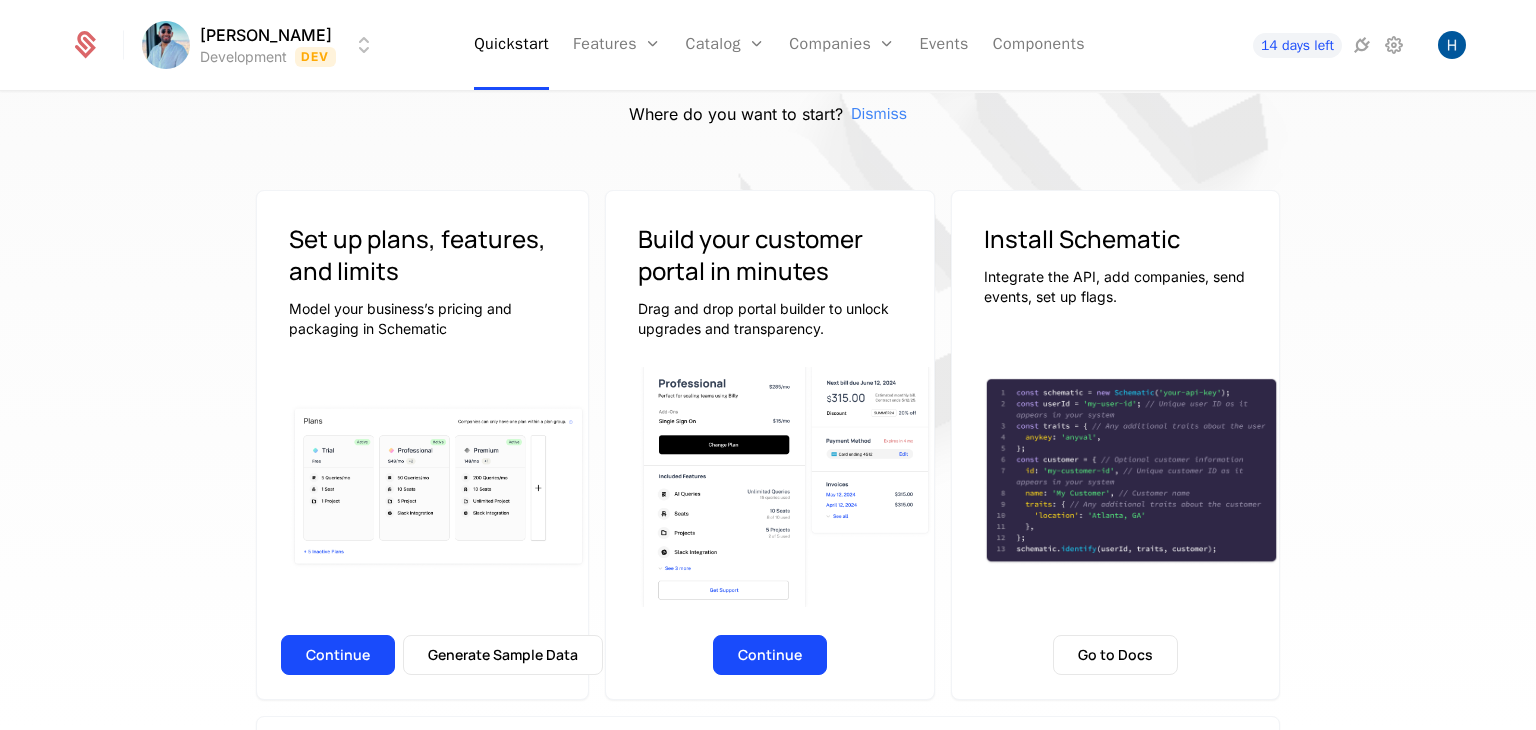 scroll, scrollTop: 0, scrollLeft: 0, axis: both 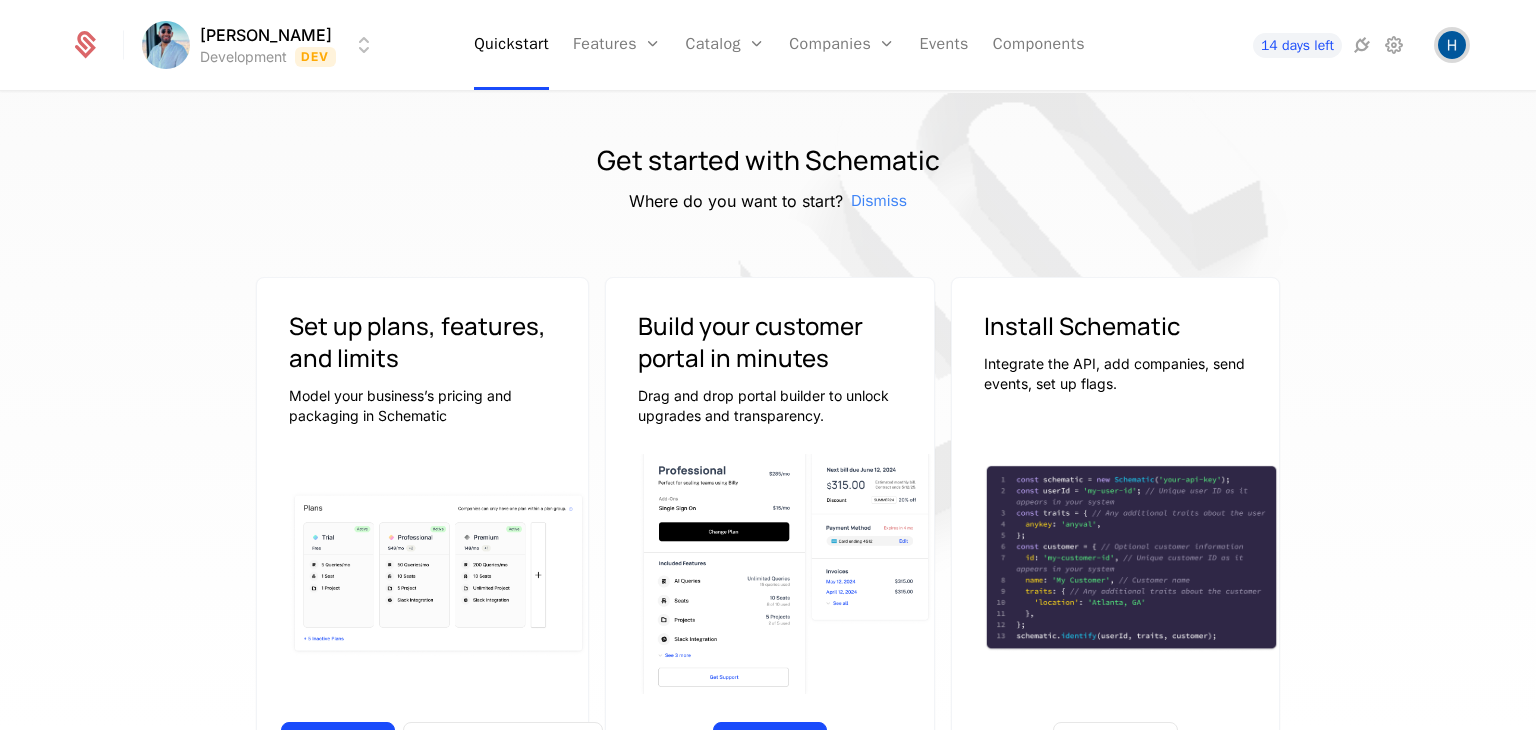 click at bounding box center [1452, 45] 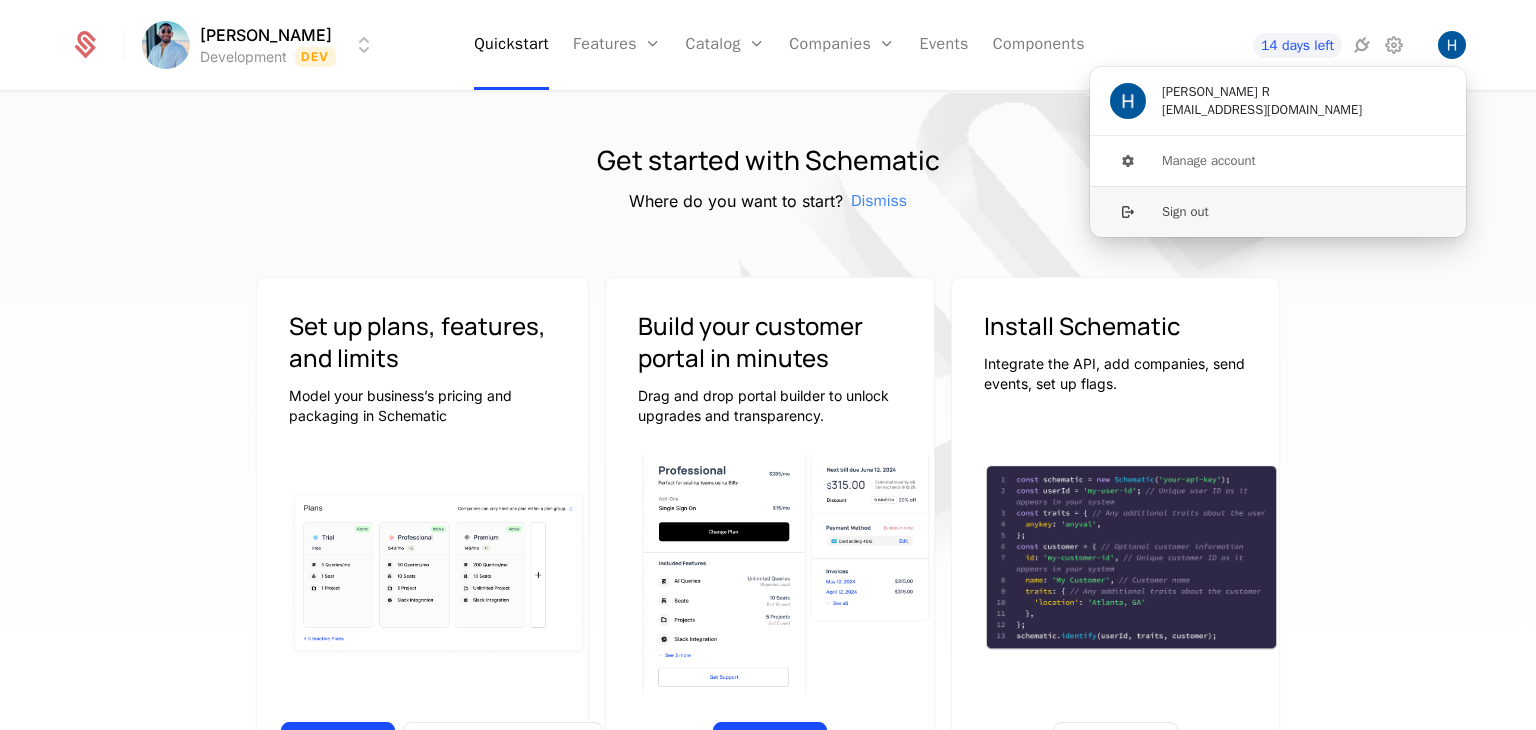 click on "Sign out" at bounding box center (1278, 211) 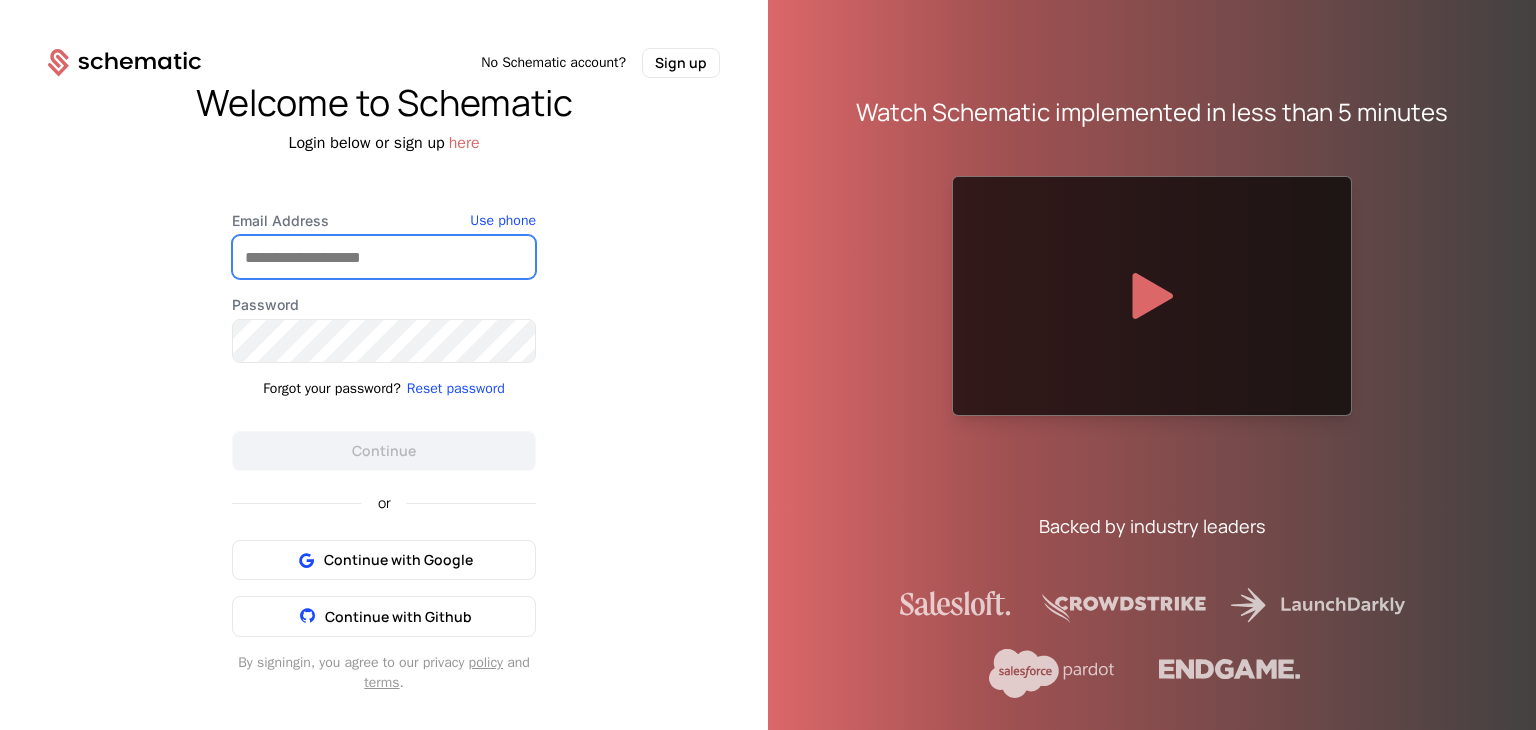 click on "Email Address" at bounding box center (384, 257) 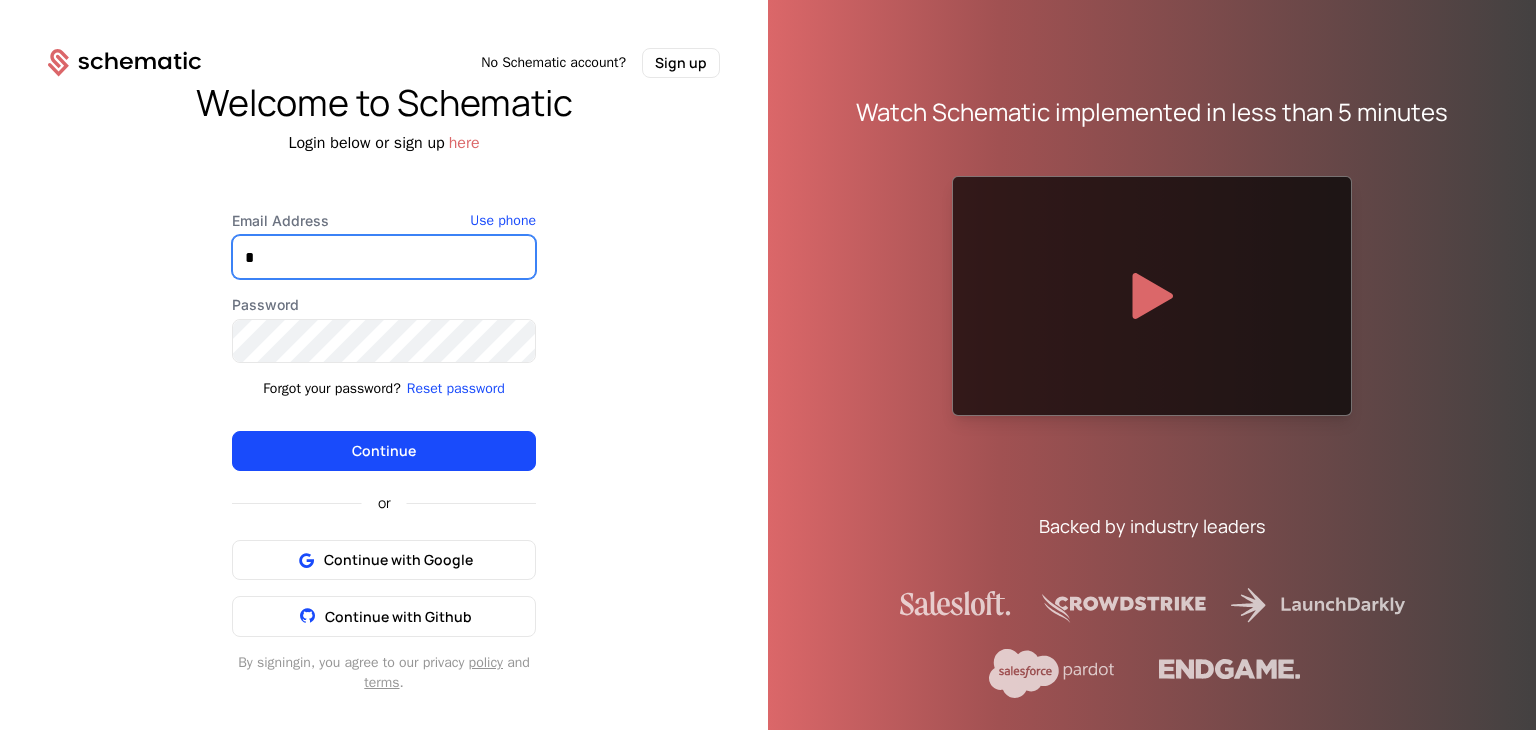 type on "**********" 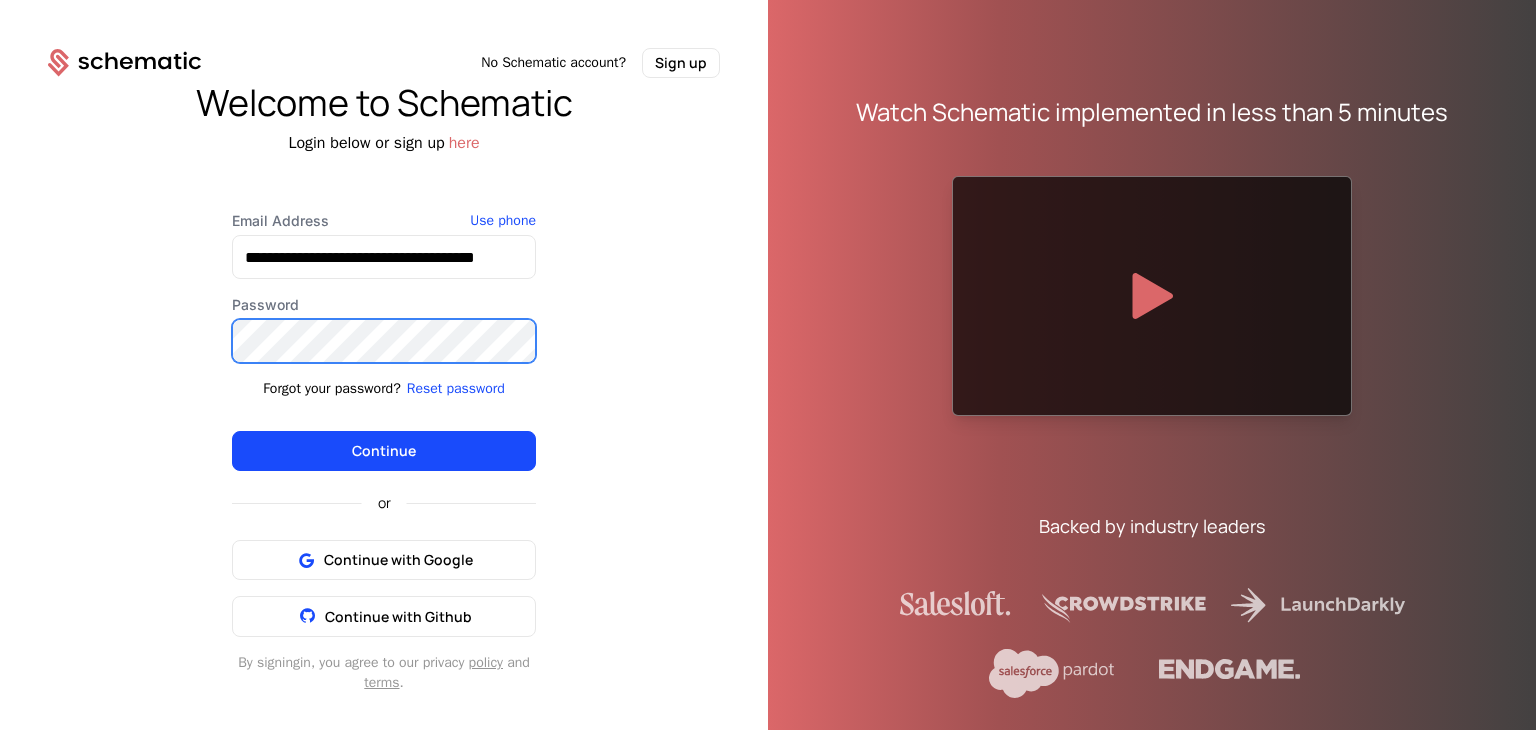click on "Continue" at bounding box center [384, 451] 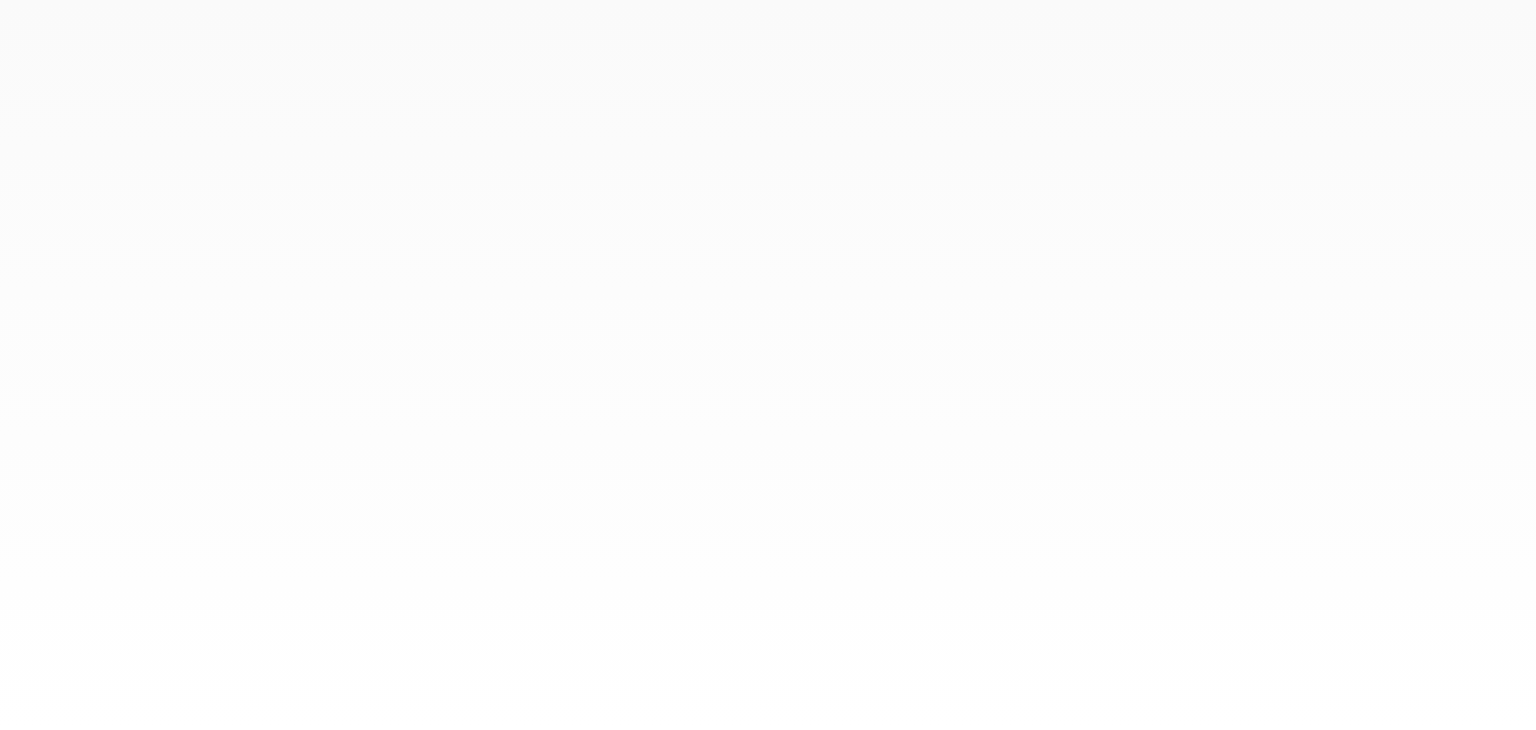 scroll, scrollTop: 0, scrollLeft: 0, axis: both 